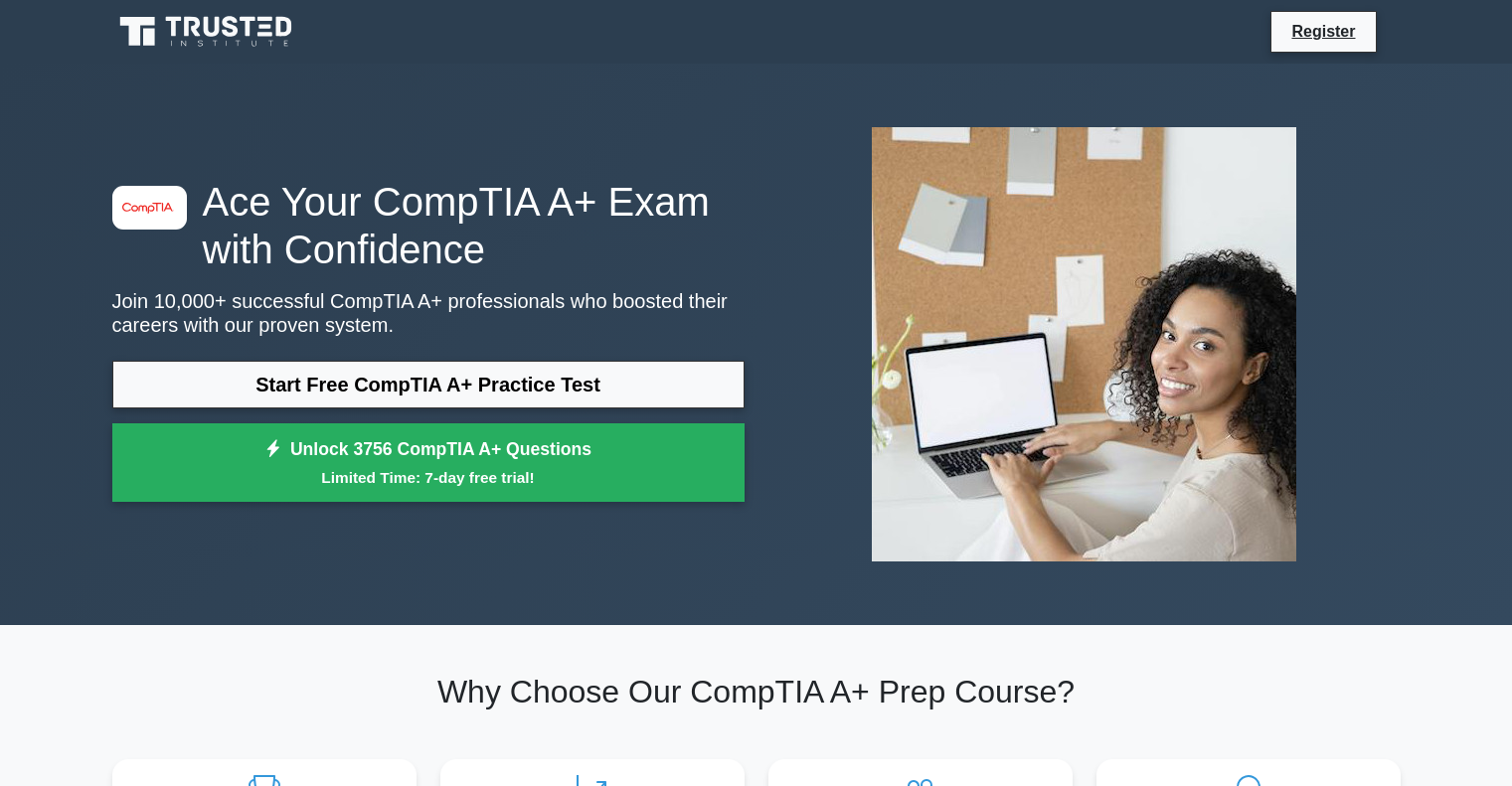scroll, scrollTop: 0, scrollLeft: 0, axis: both 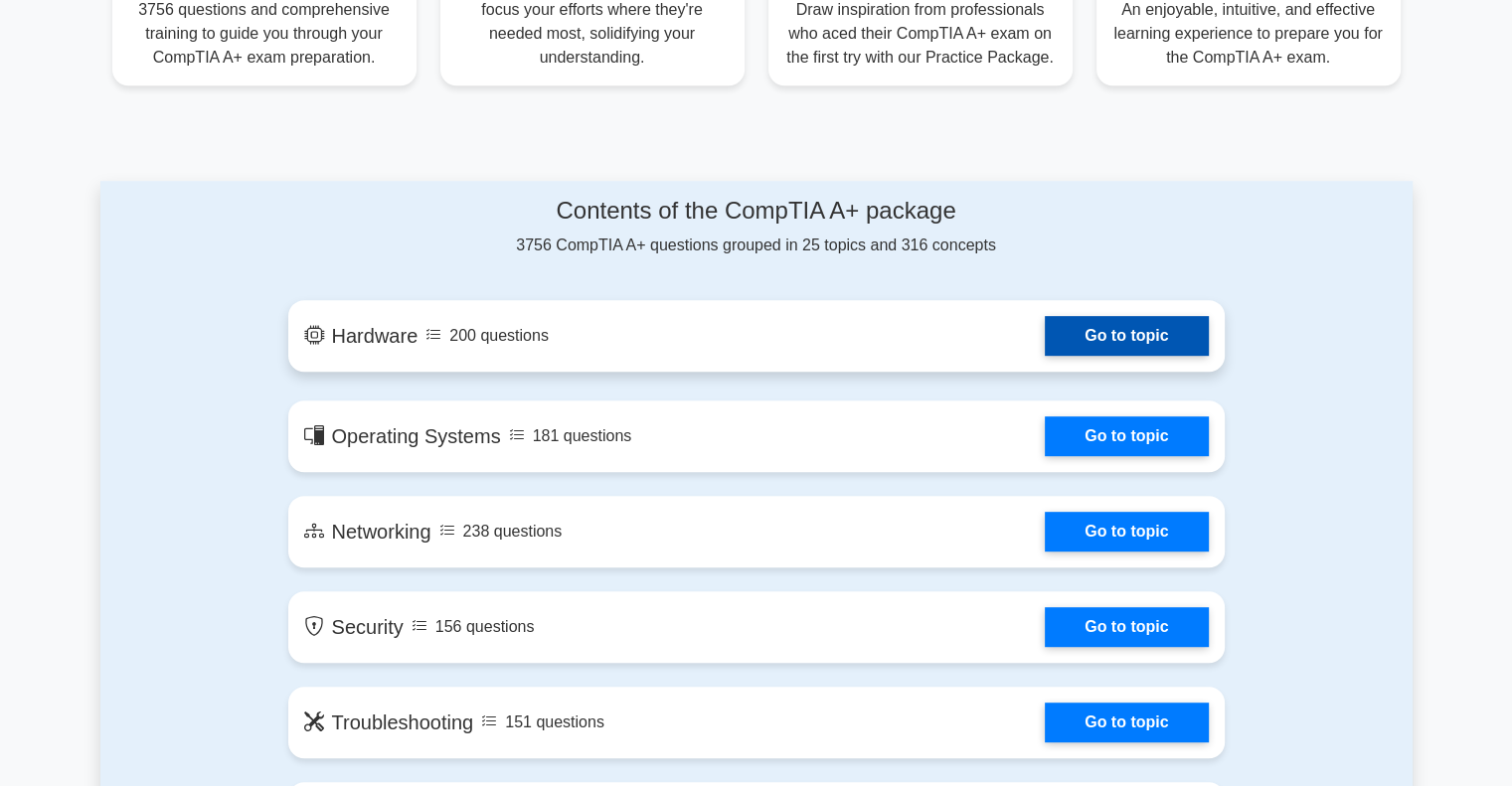 click on "Go to topic" at bounding box center [1126, 336] 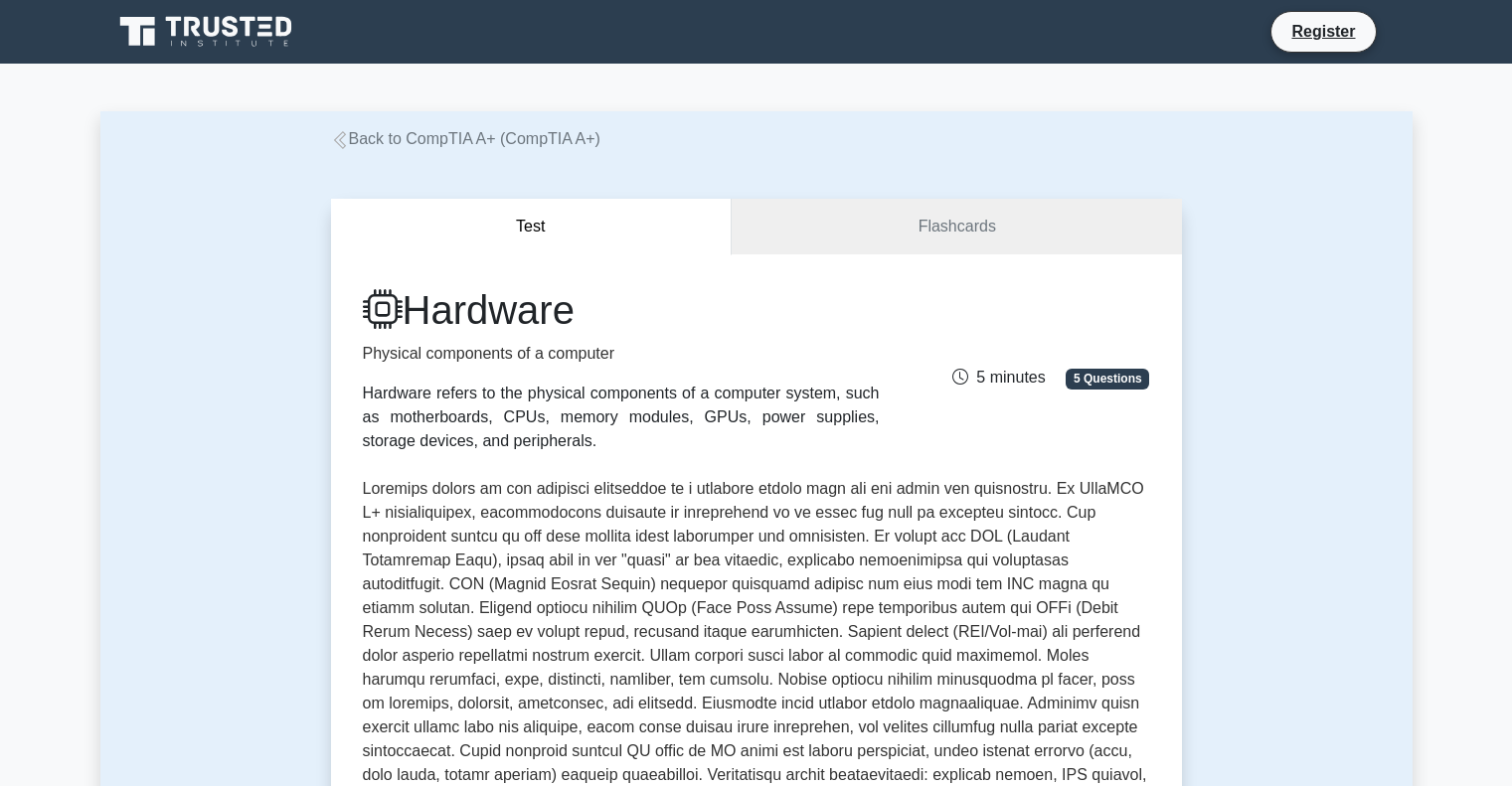 scroll, scrollTop: 0, scrollLeft: 0, axis: both 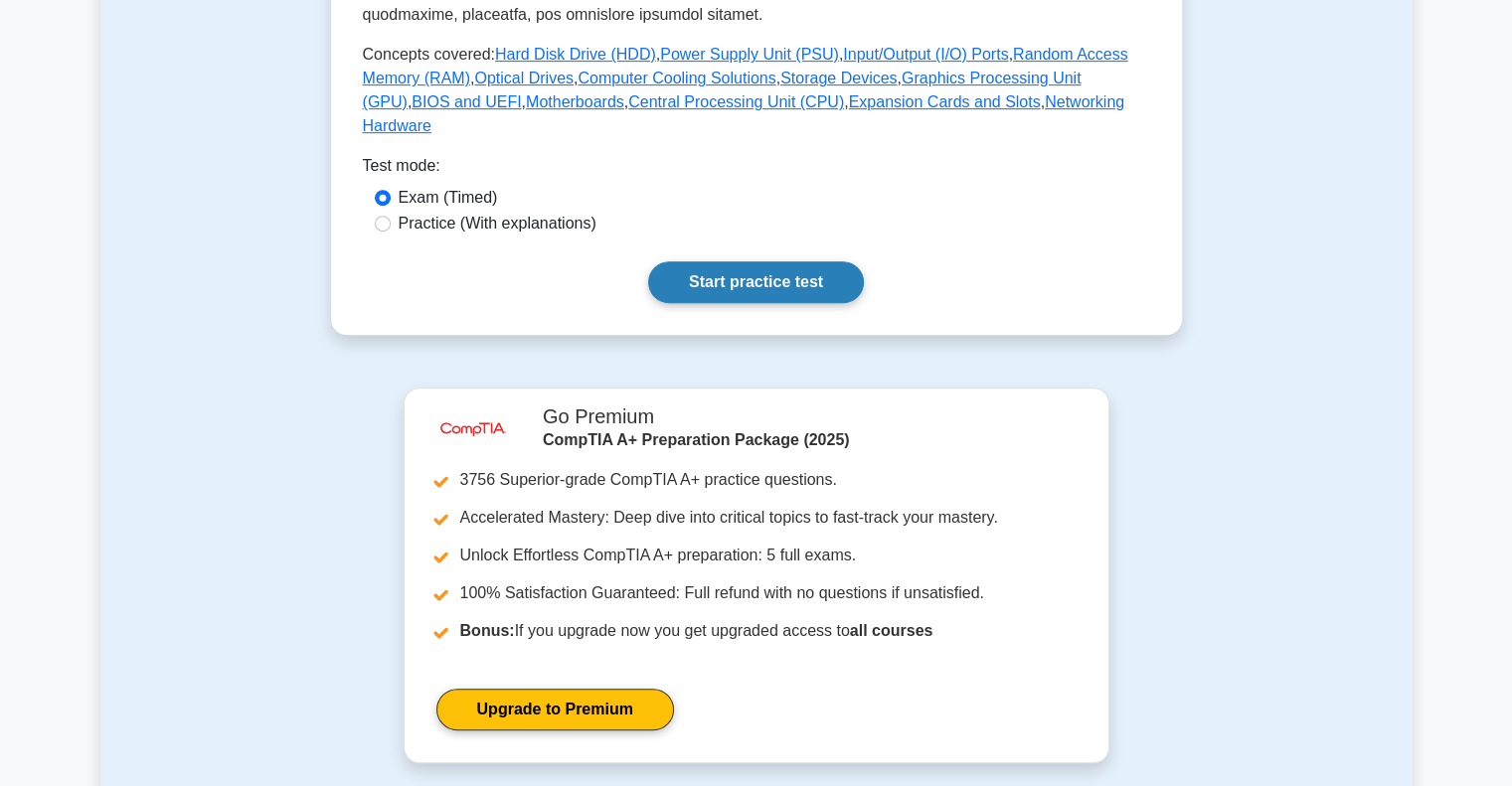 click on "Start practice test" at bounding box center [756, 282] 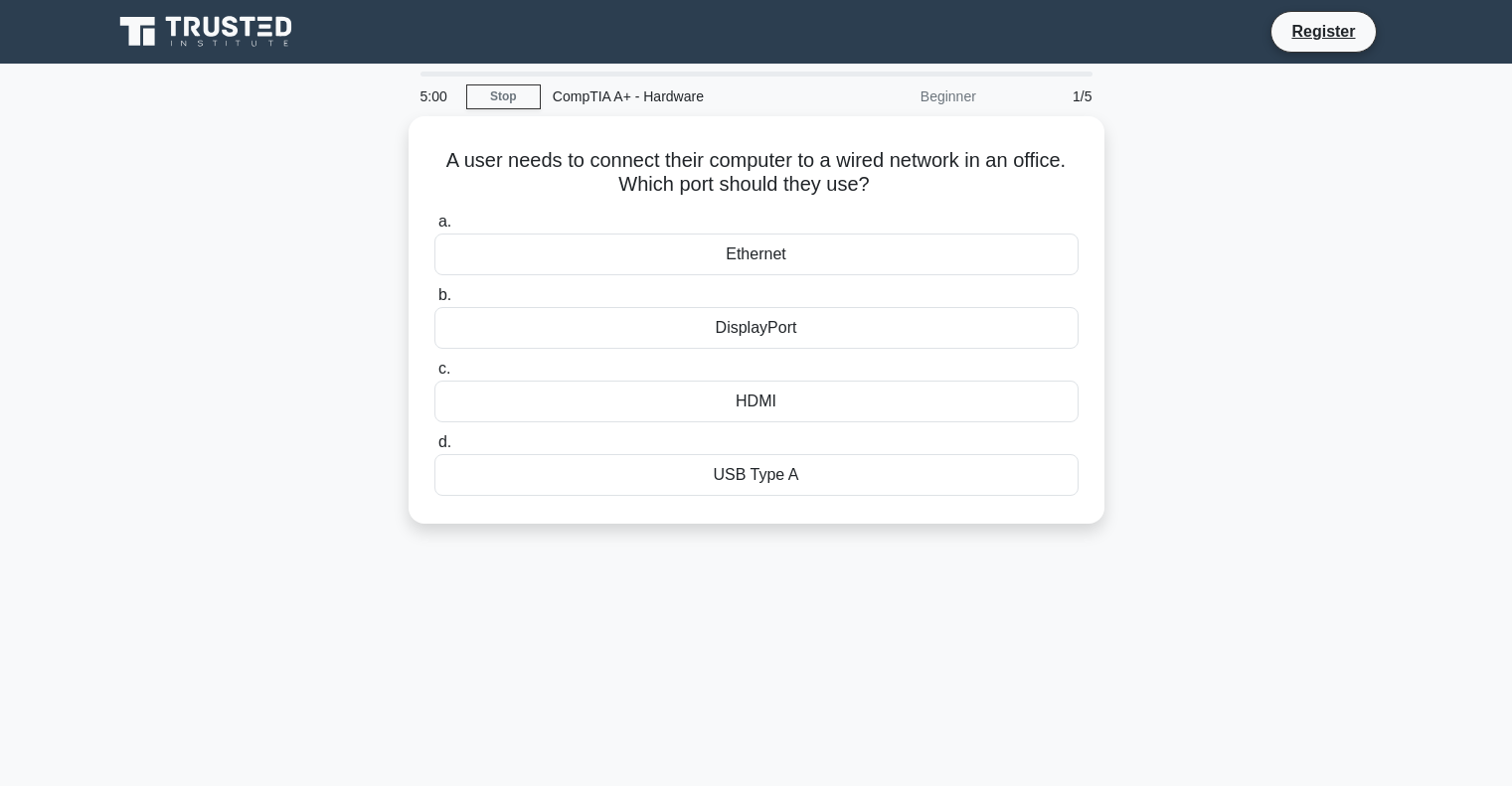 scroll, scrollTop: 0, scrollLeft: 0, axis: both 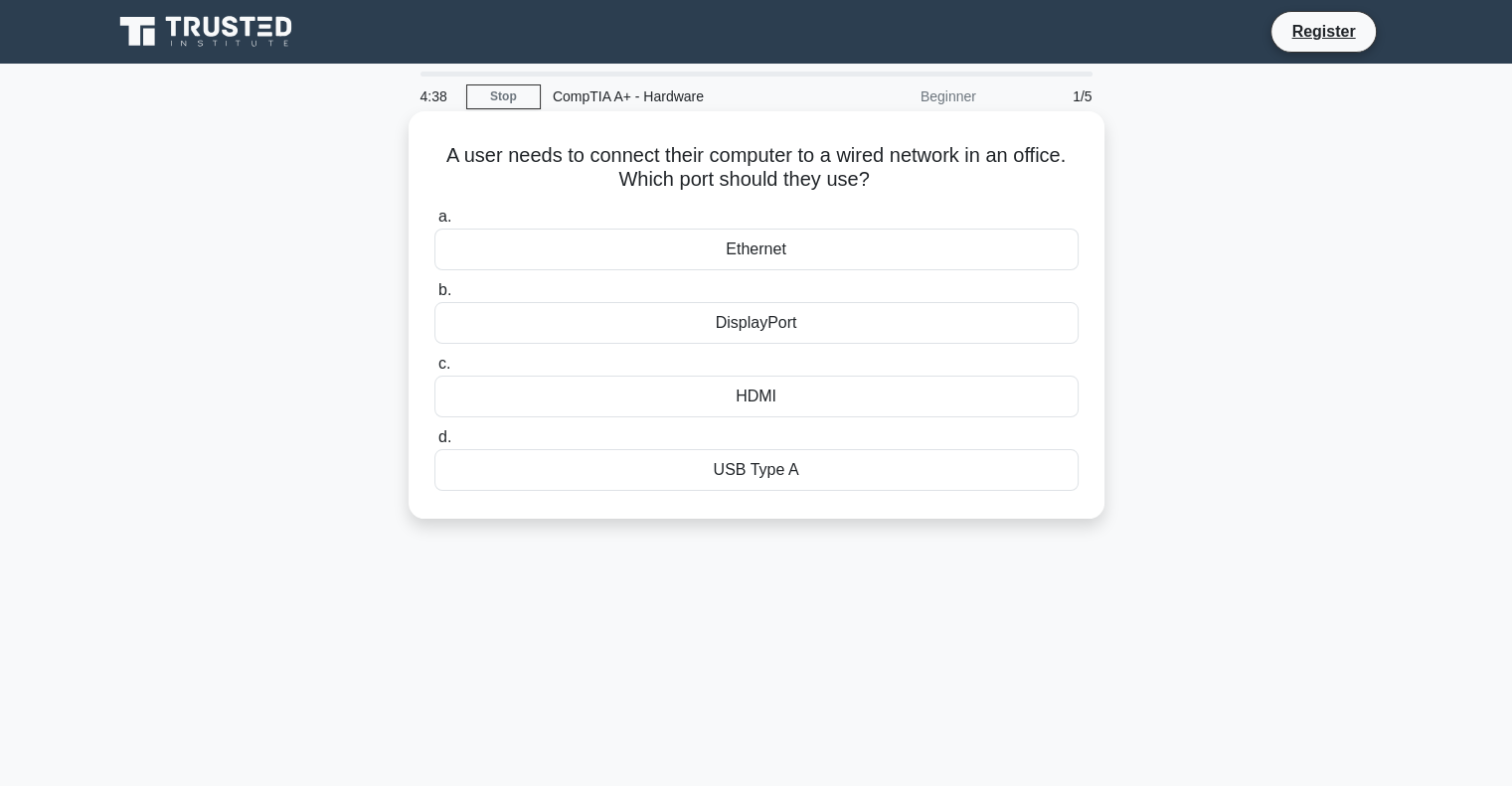 click on "HDMI" at bounding box center [756, 396] 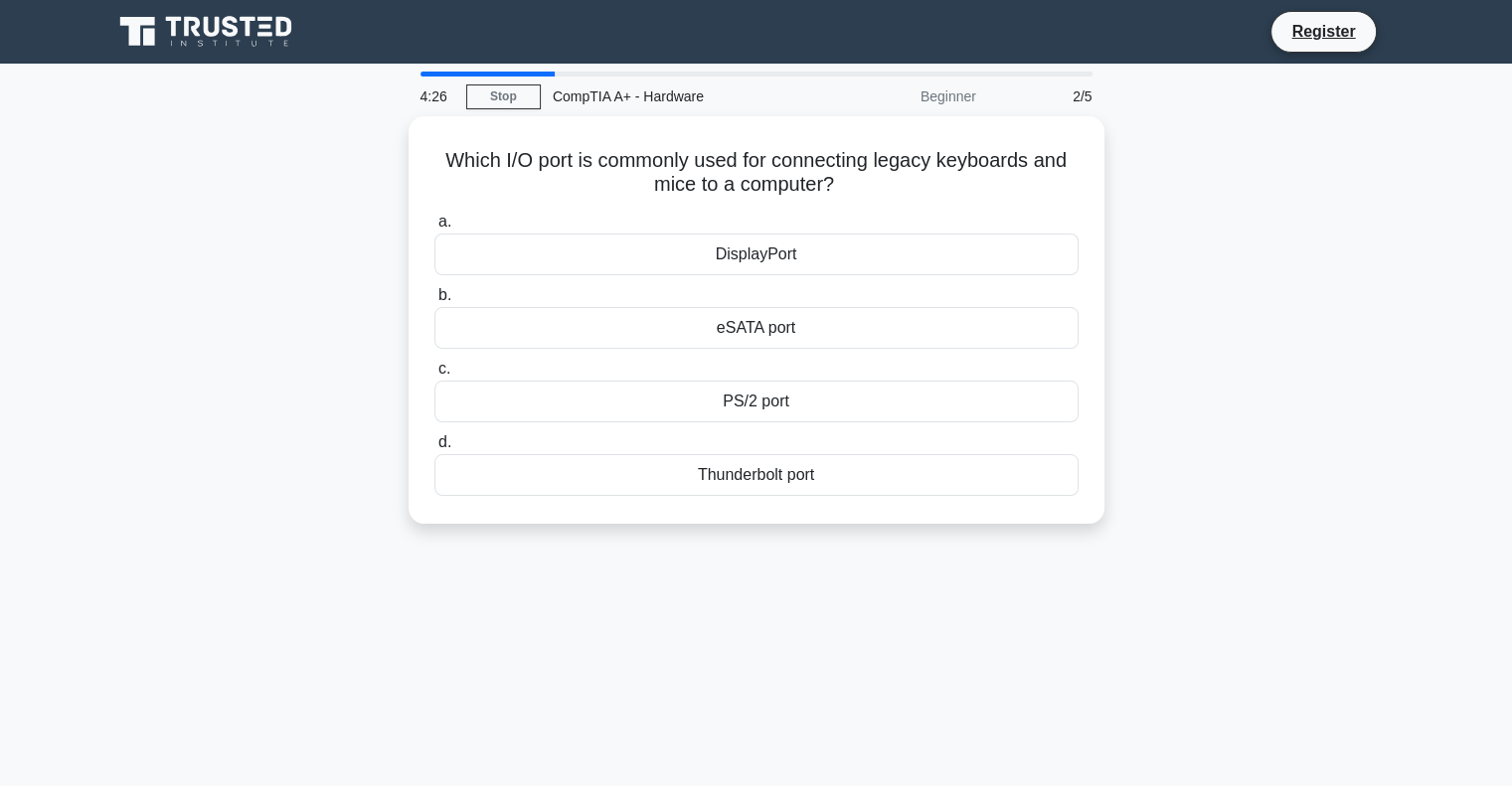 click on "PS/2 port" at bounding box center [756, 401] 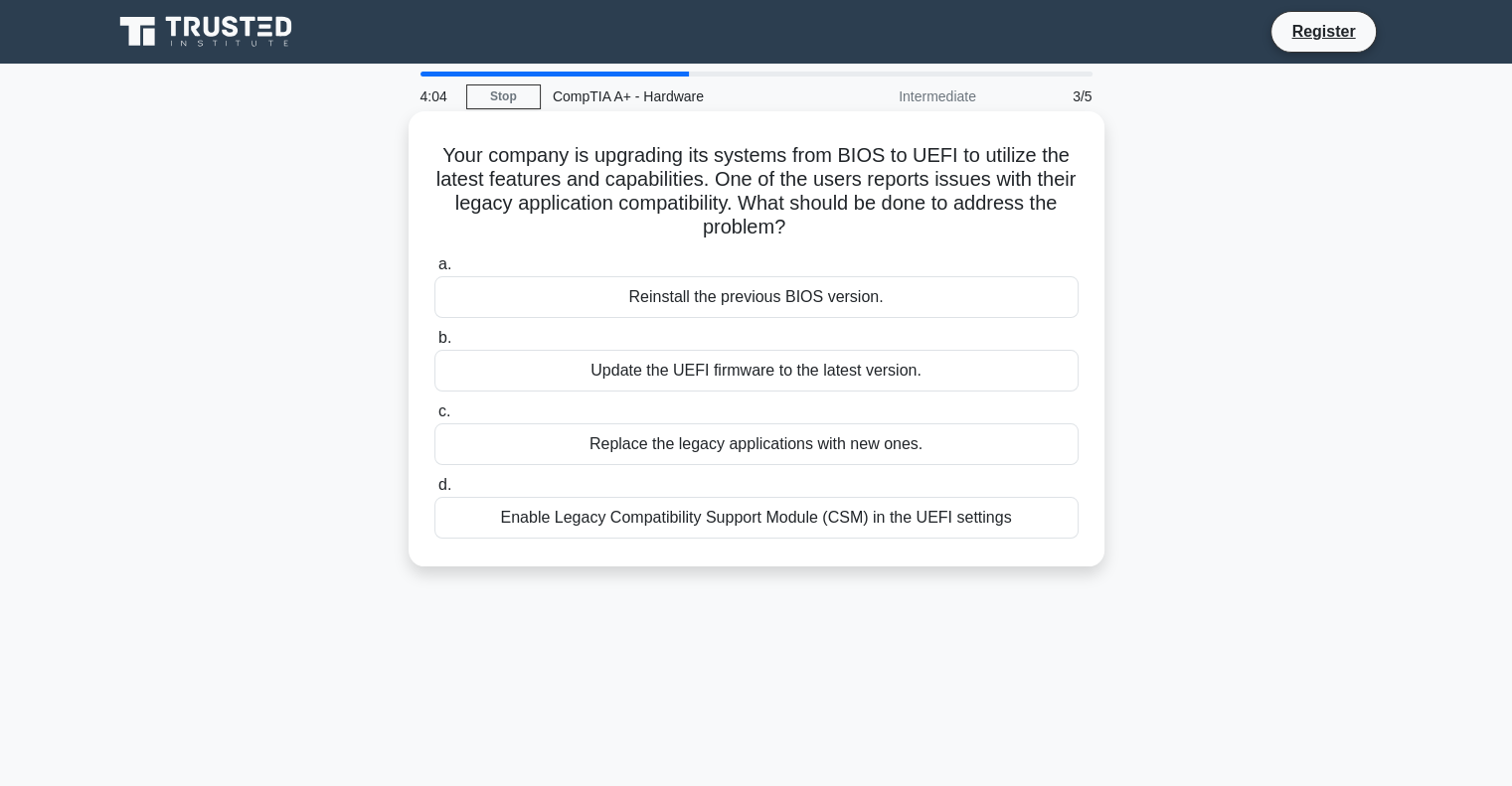 click on "Reinstall the previous BIOS version." at bounding box center [756, 297] 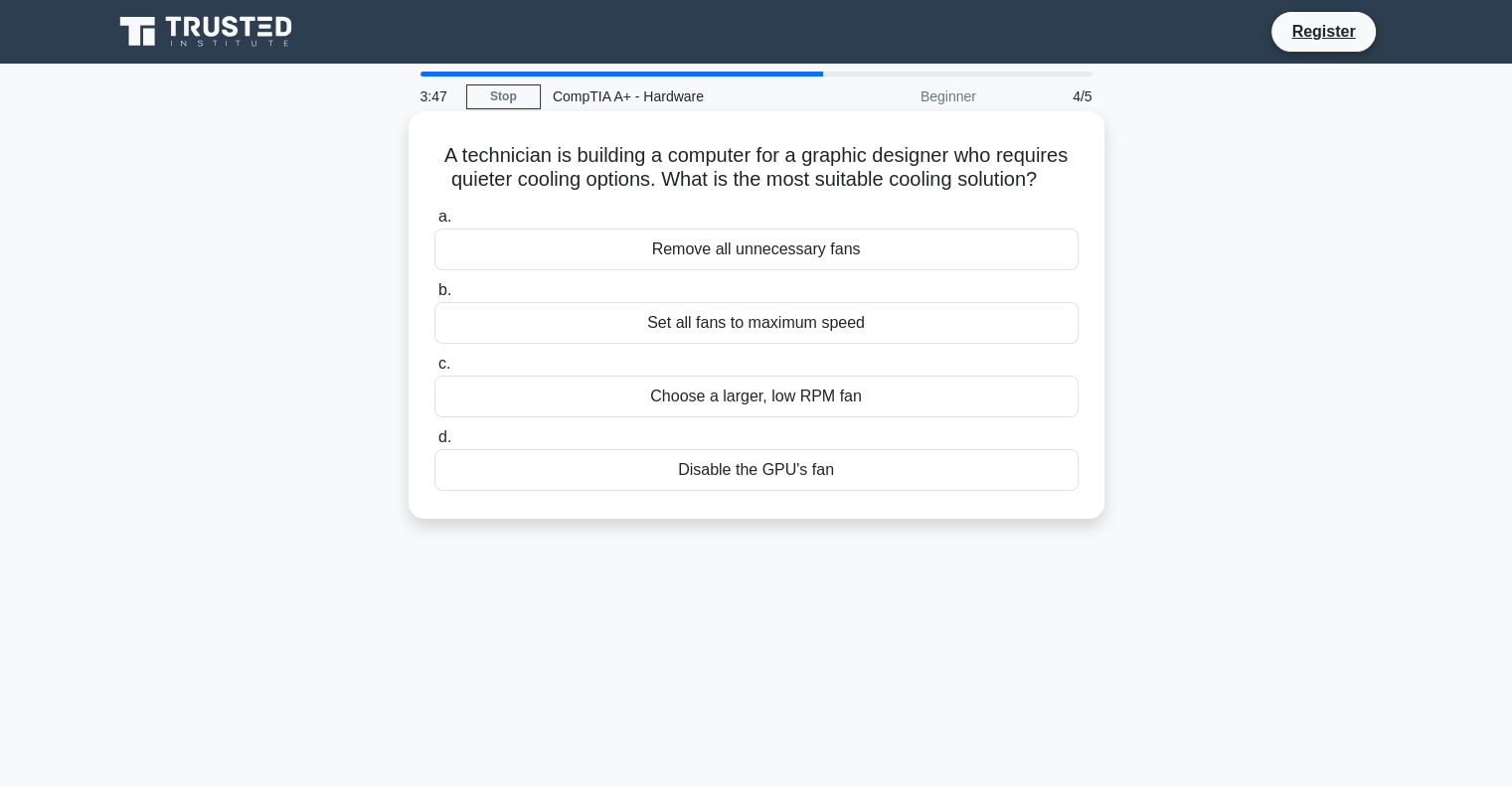 click on "Disable the GPU's fan" at bounding box center [756, 470] 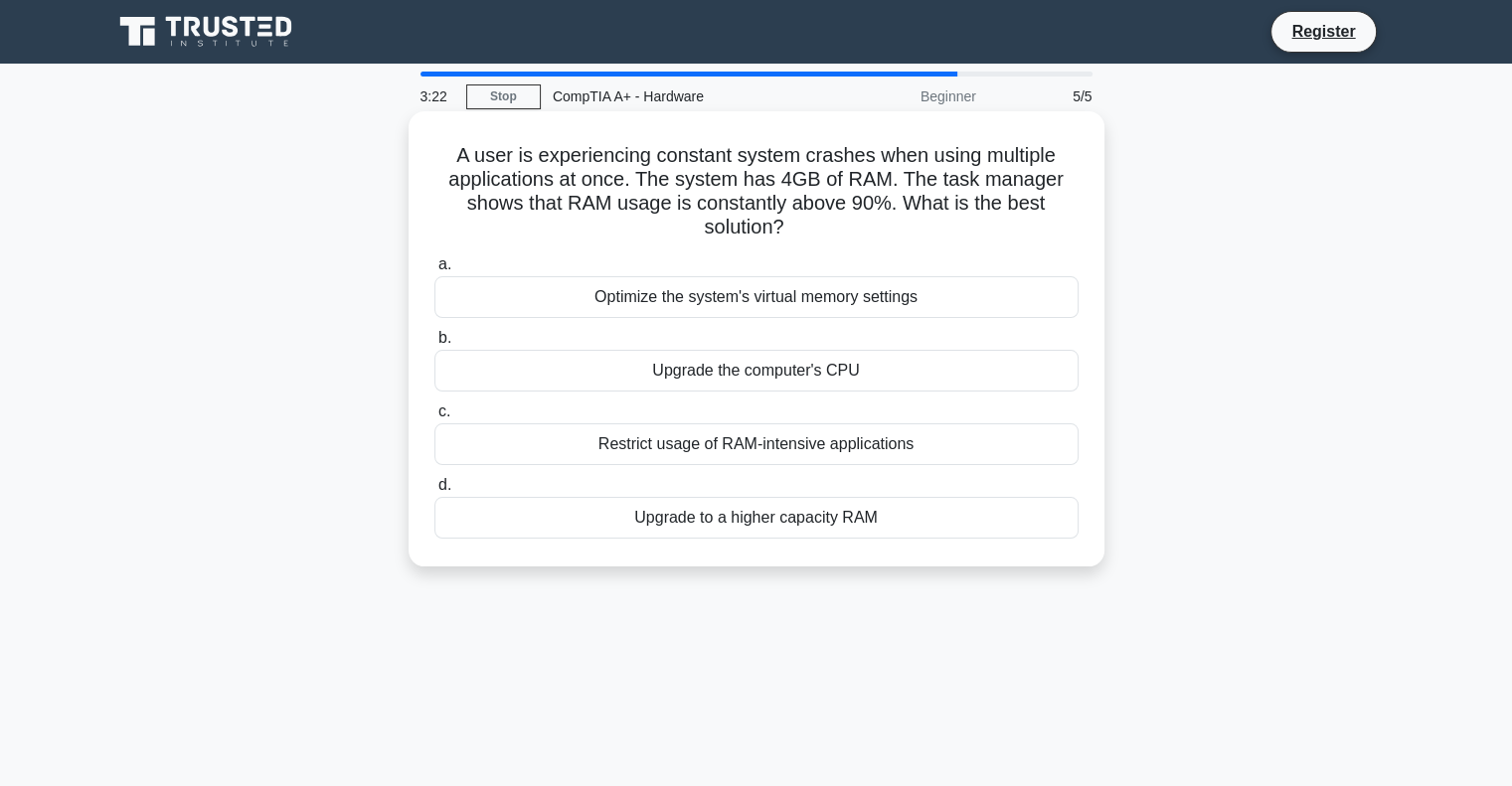 click on "Upgrade the computer's CPU" at bounding box center (756, 371) 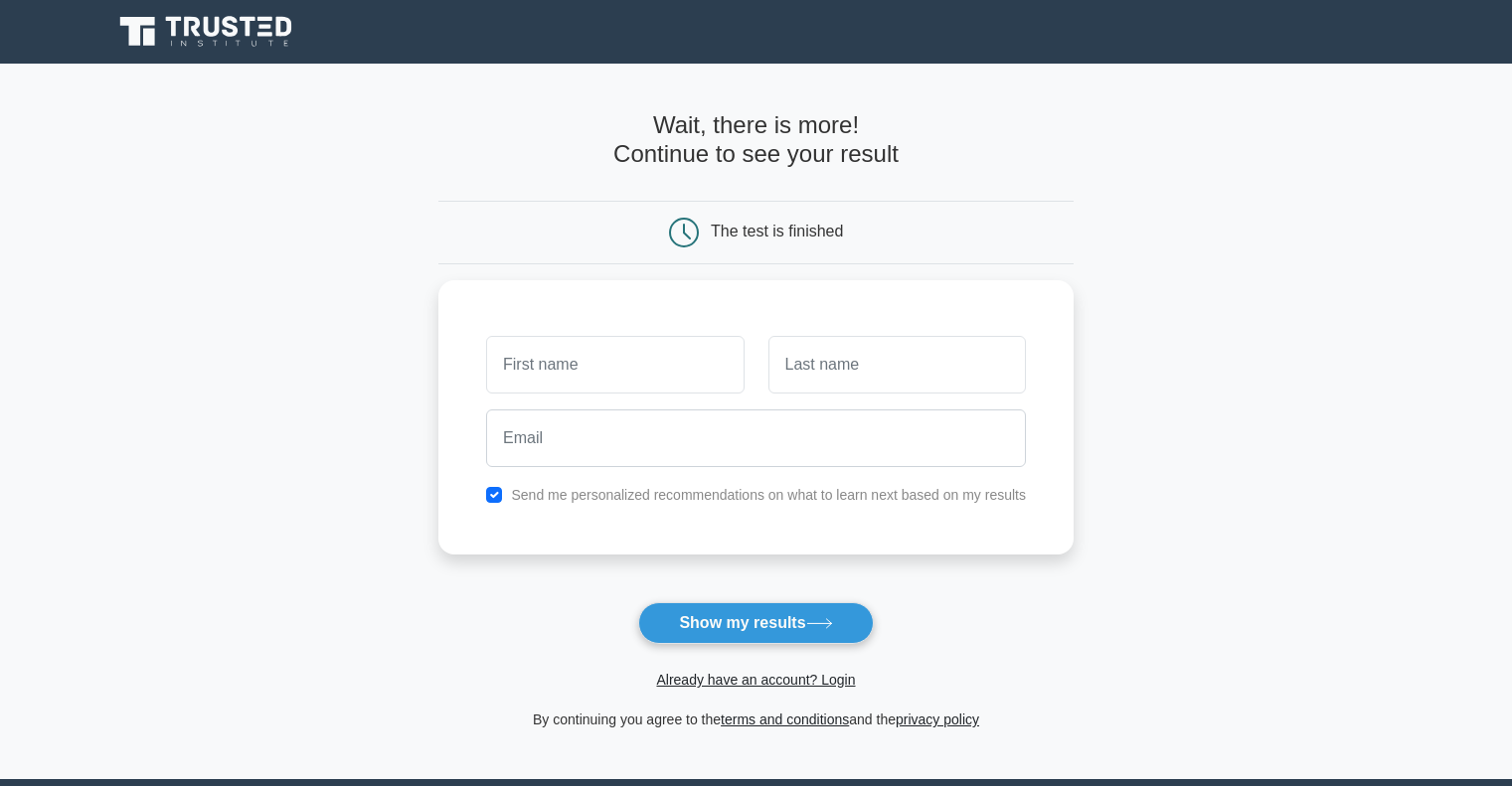 scroll, scrollTop: 0, scrollLeft: 0, axis: both 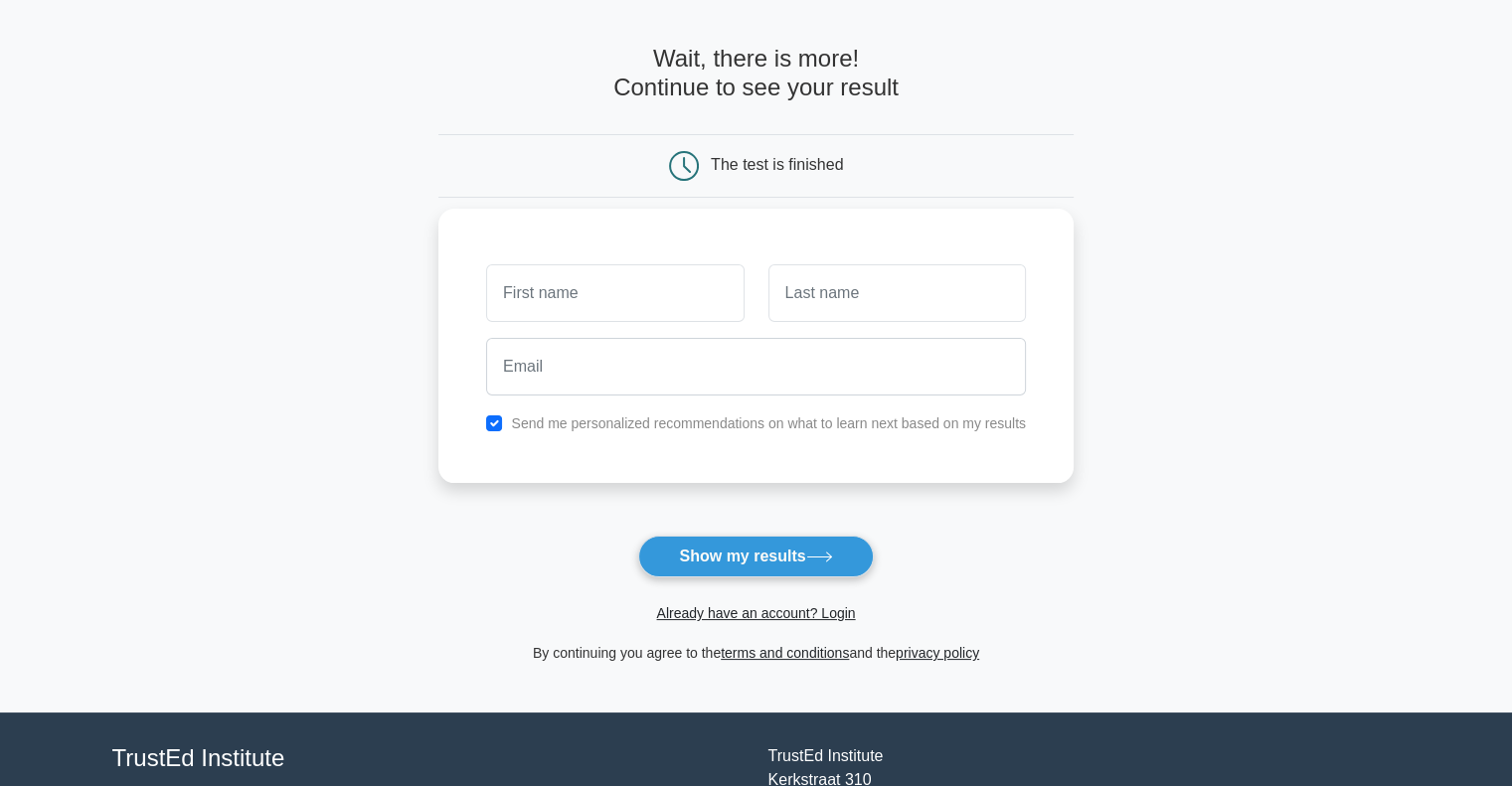 click at bounding box center (614, 293) 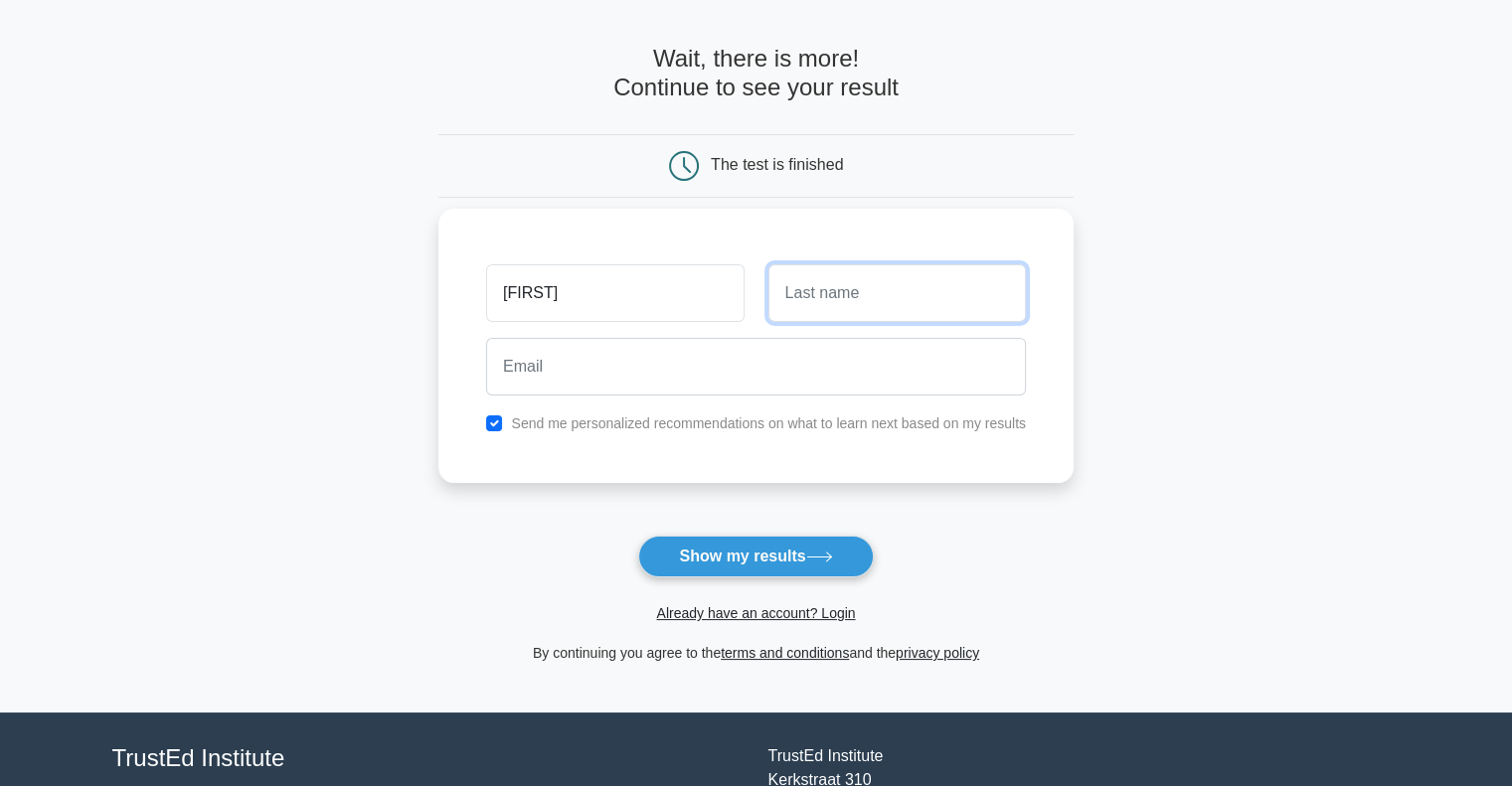 click at bounding box center [897, 293] 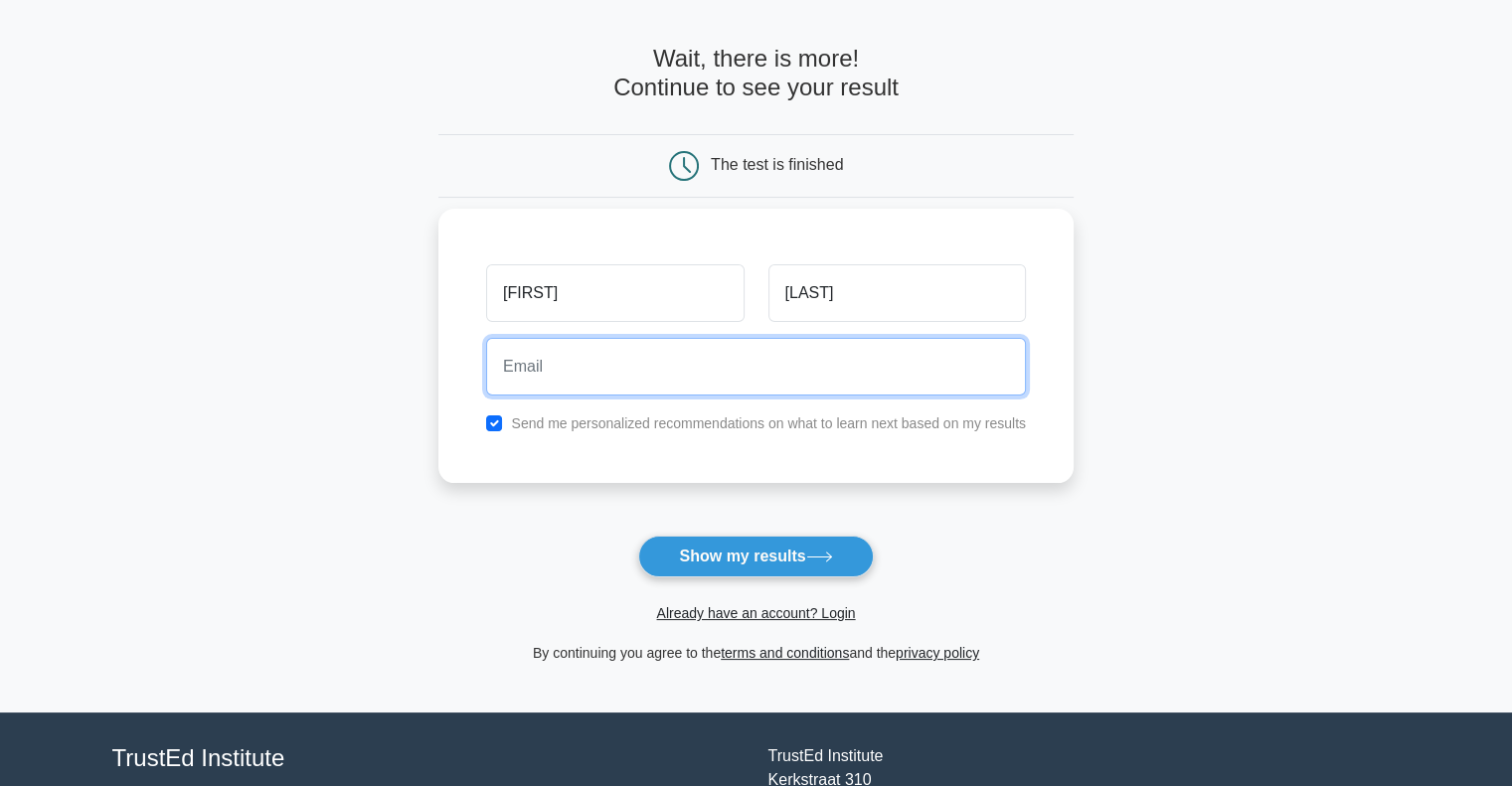 click at bounding box center (756, 367) 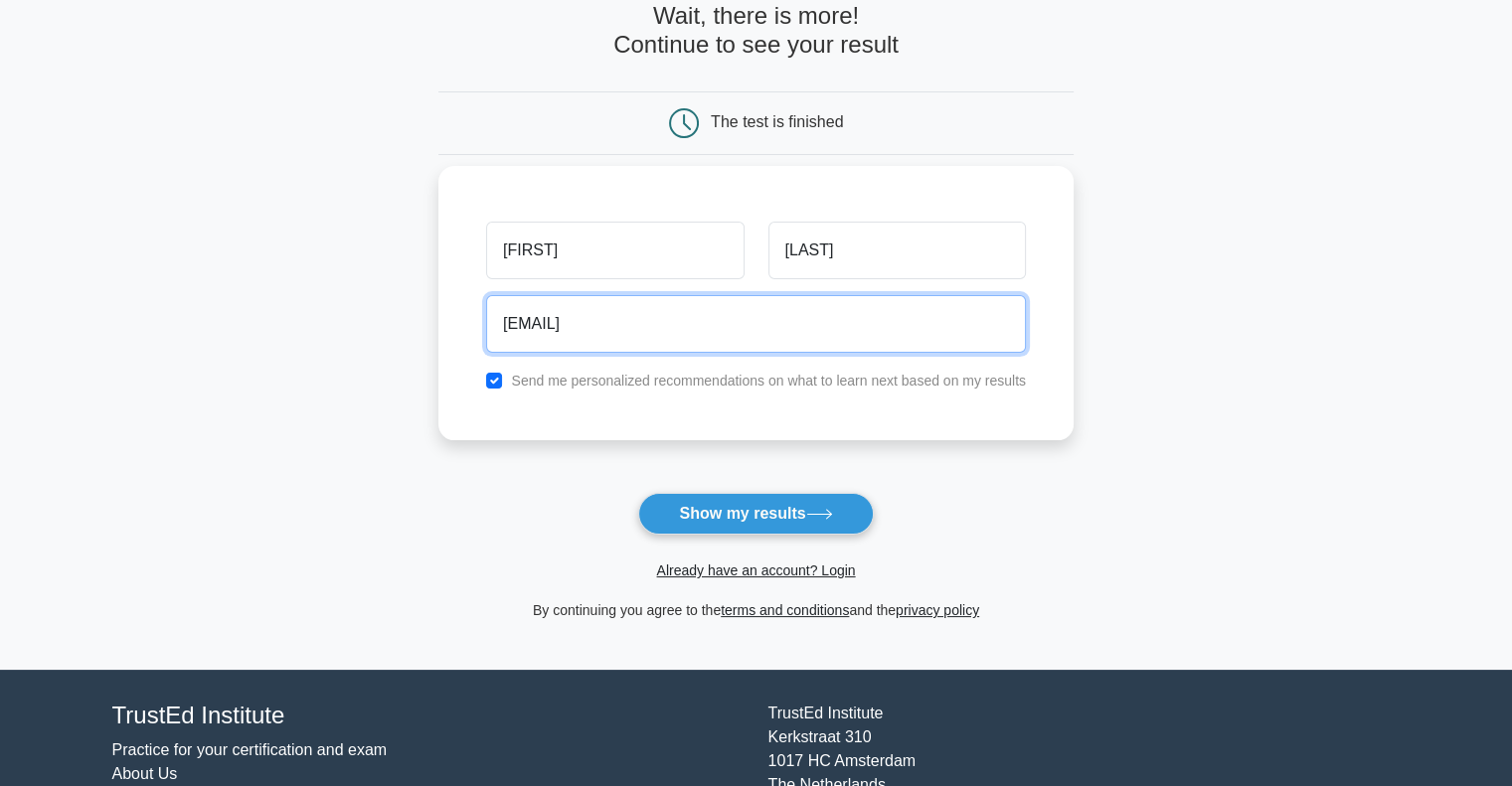 scroll, scrollTop: 121, scrollLeft: 0, axis: vertical 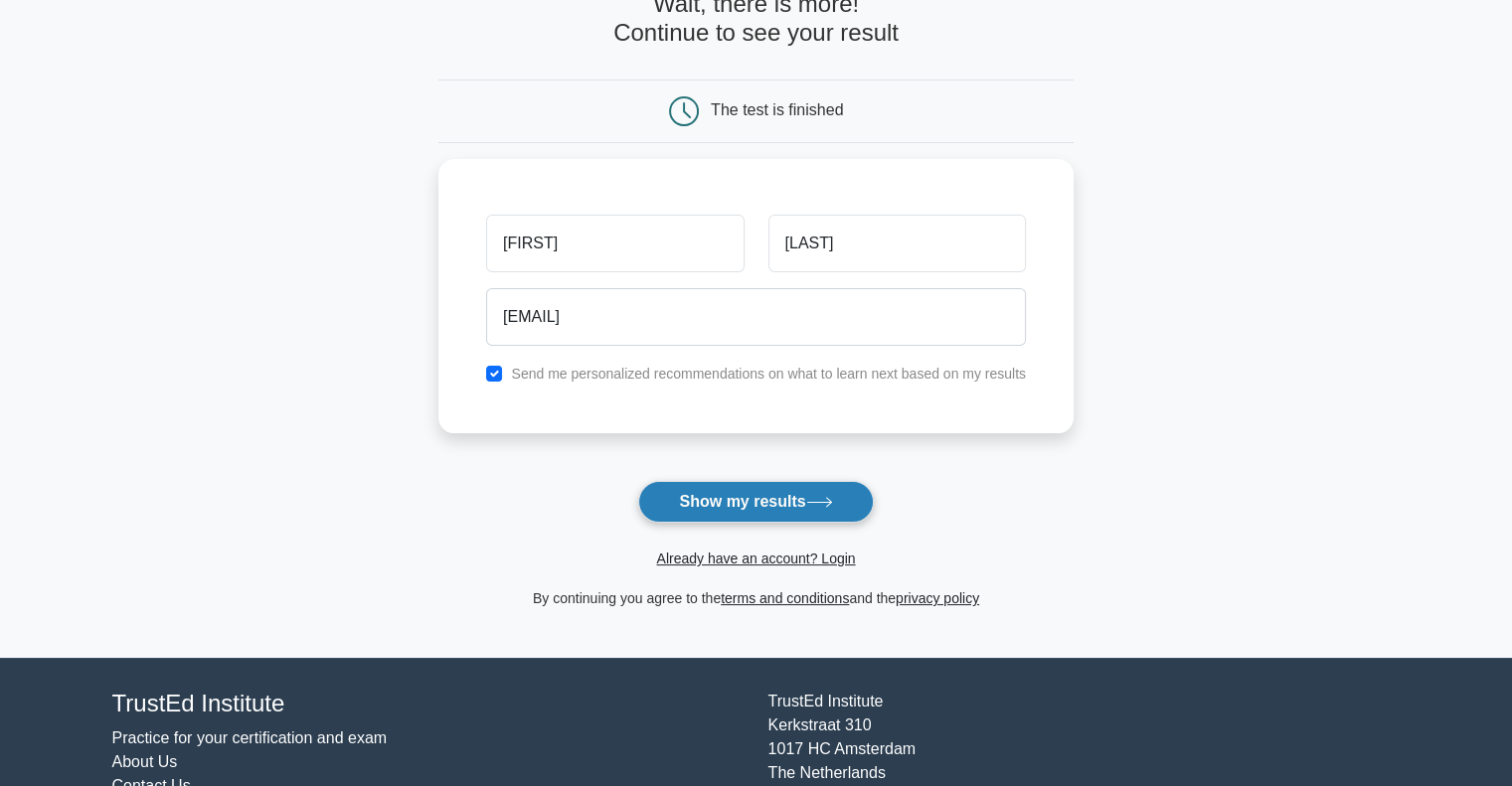 click on "Show my results" at bounding box center (756, 502) 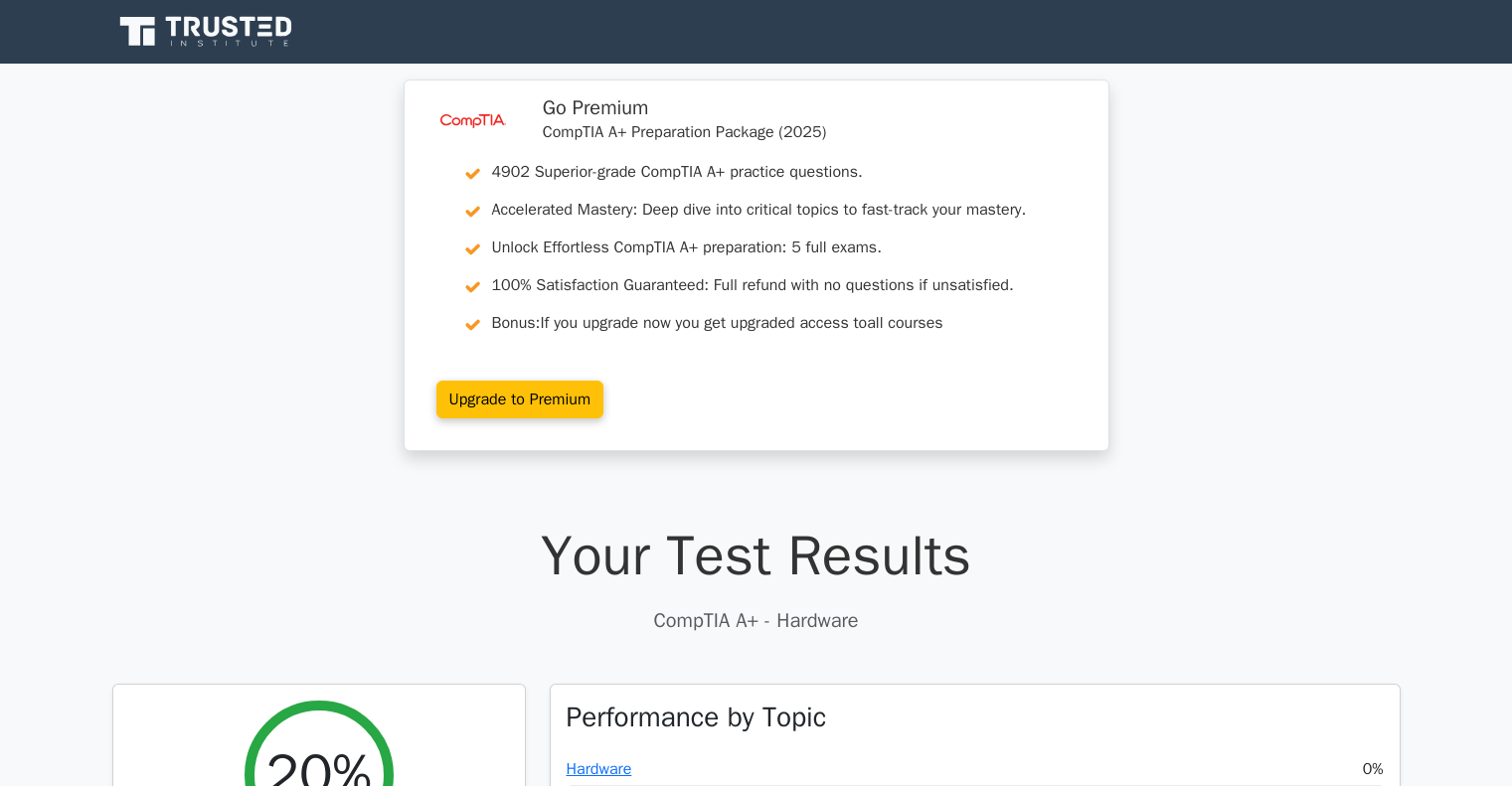 scroll, scrollTop: 0, scrollLeft: 0, axis: both 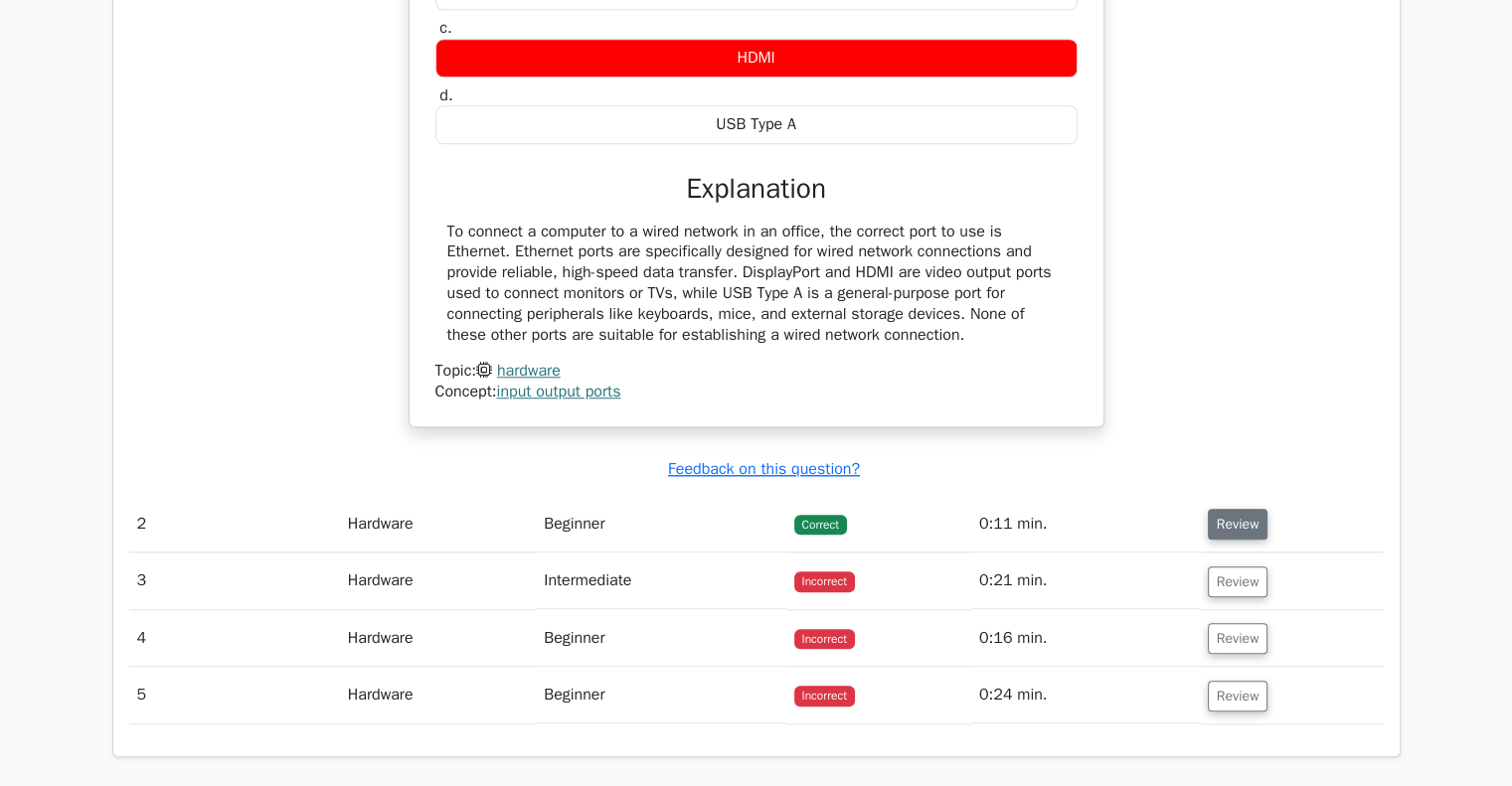 click on "Review" at bounding box center (1238, 524) 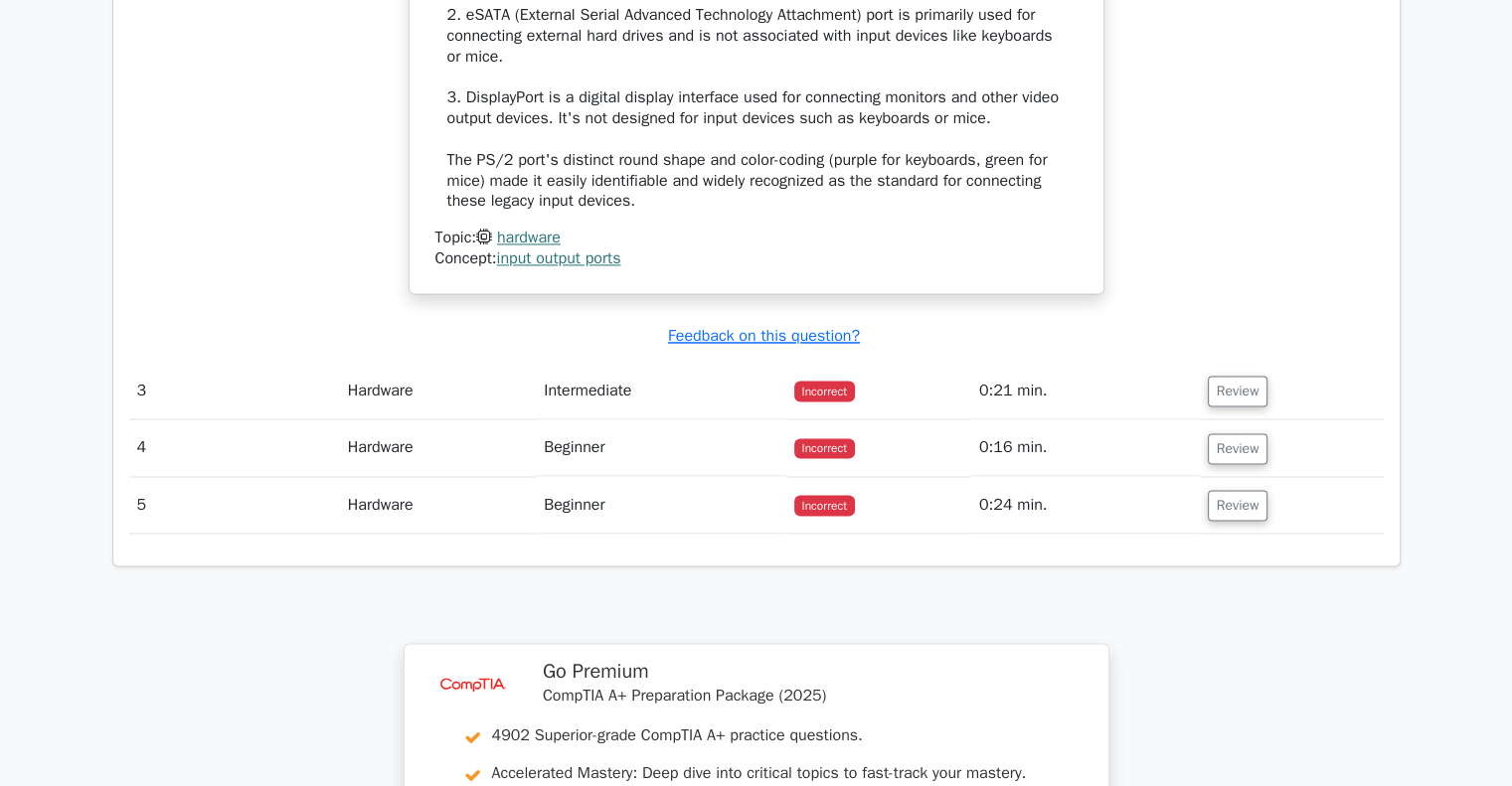 scroll, scrollTop: 2987, scrollLeft: 0, axis: vertical 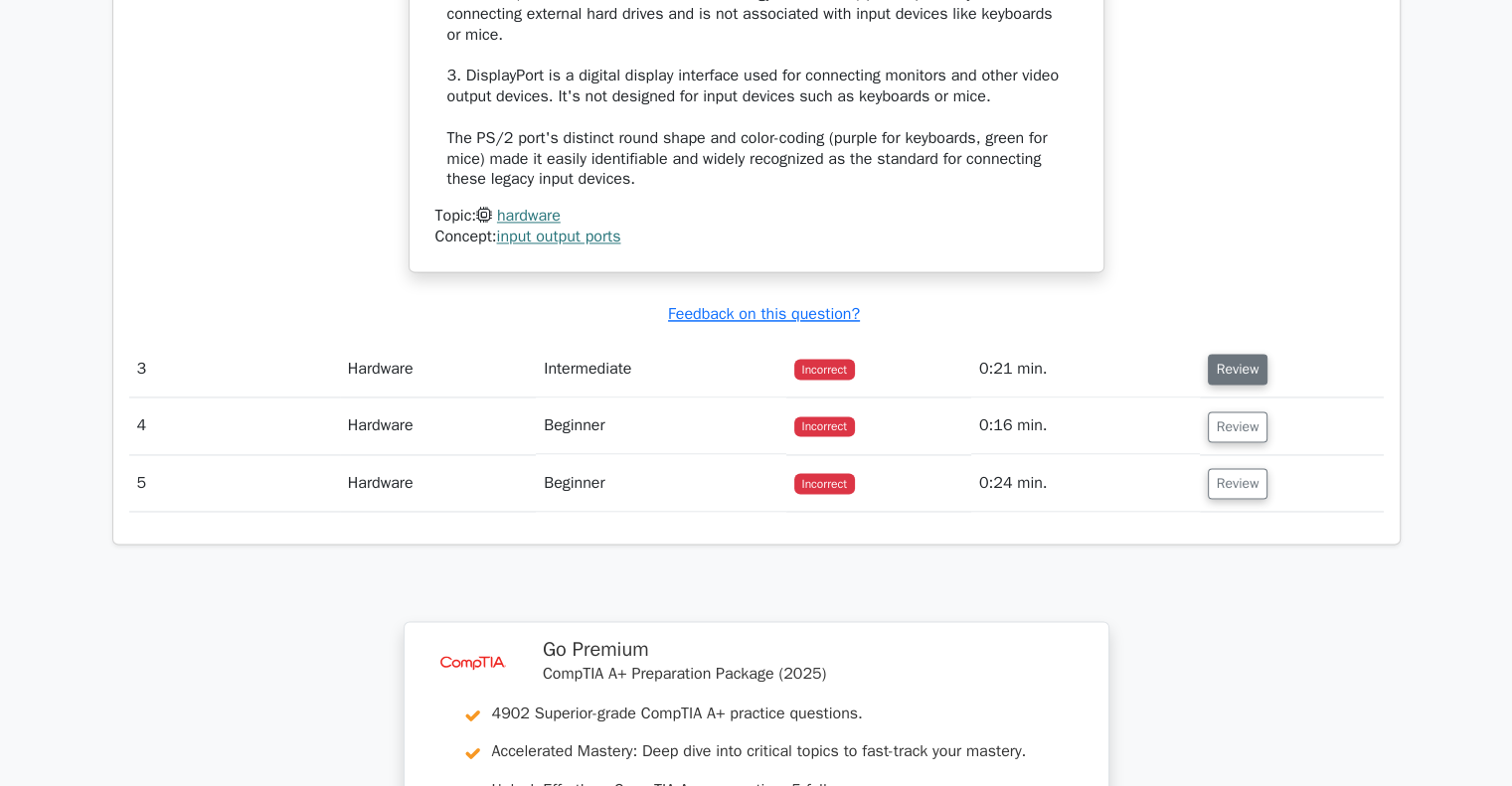 drag, startPoint x: 1257, startPoint y: 380, endPoint x: 1248, endPoint y: 365, distance: 17.492856 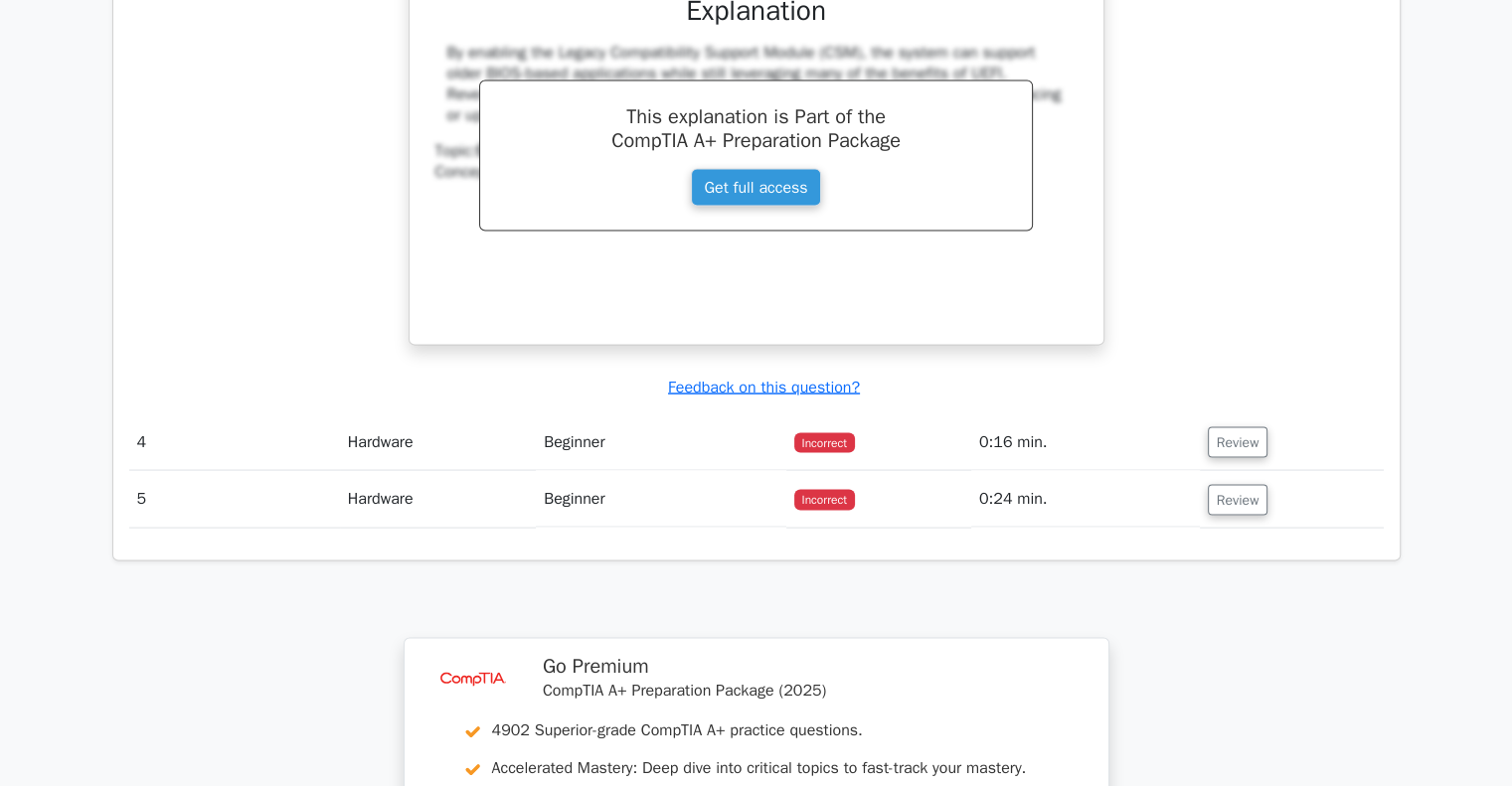 scroll, scrollTop: 3842, scrollLeft: 0, axis: vertical 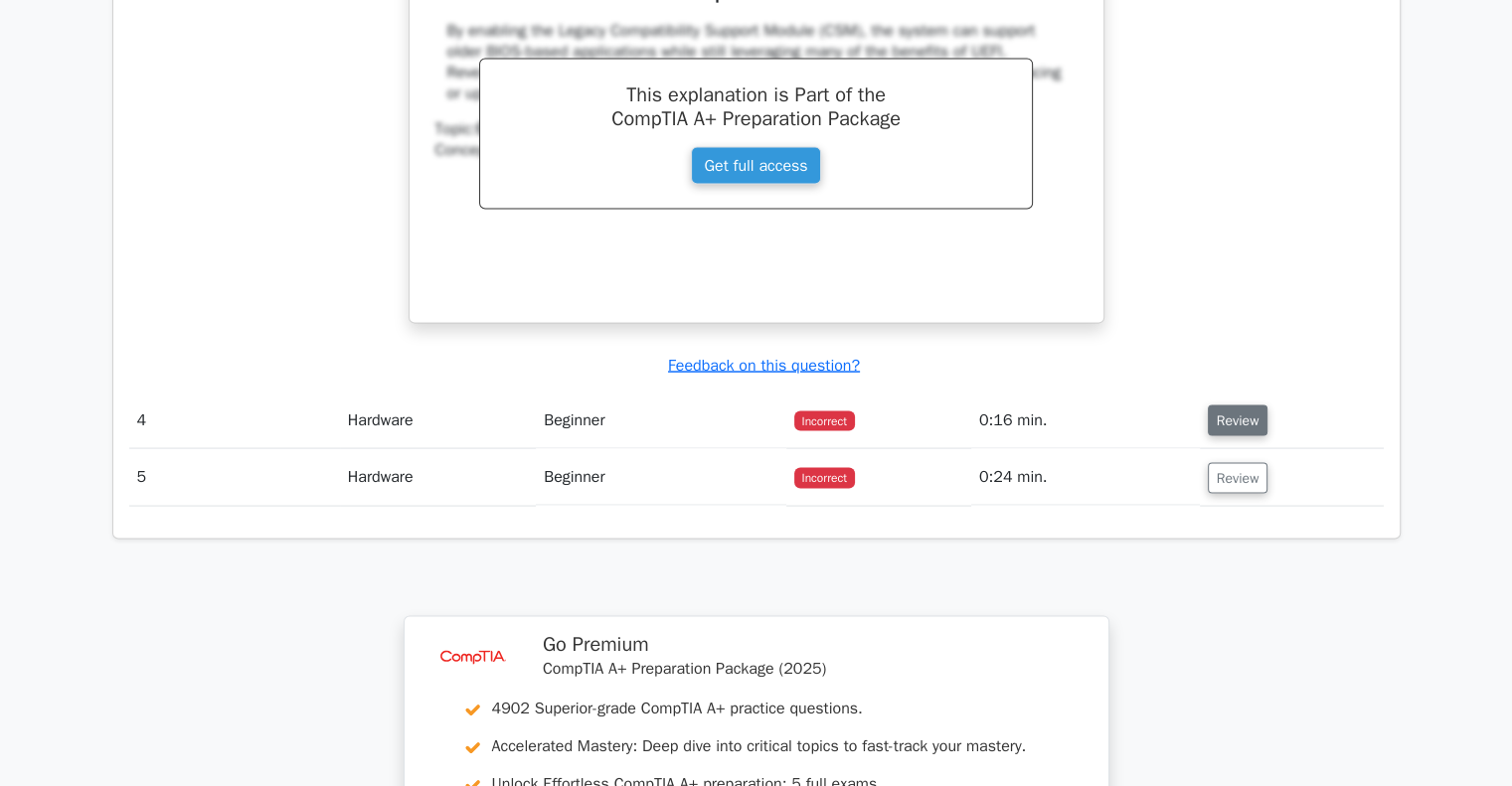 click on "Review" at bounding box center (1238, 420) 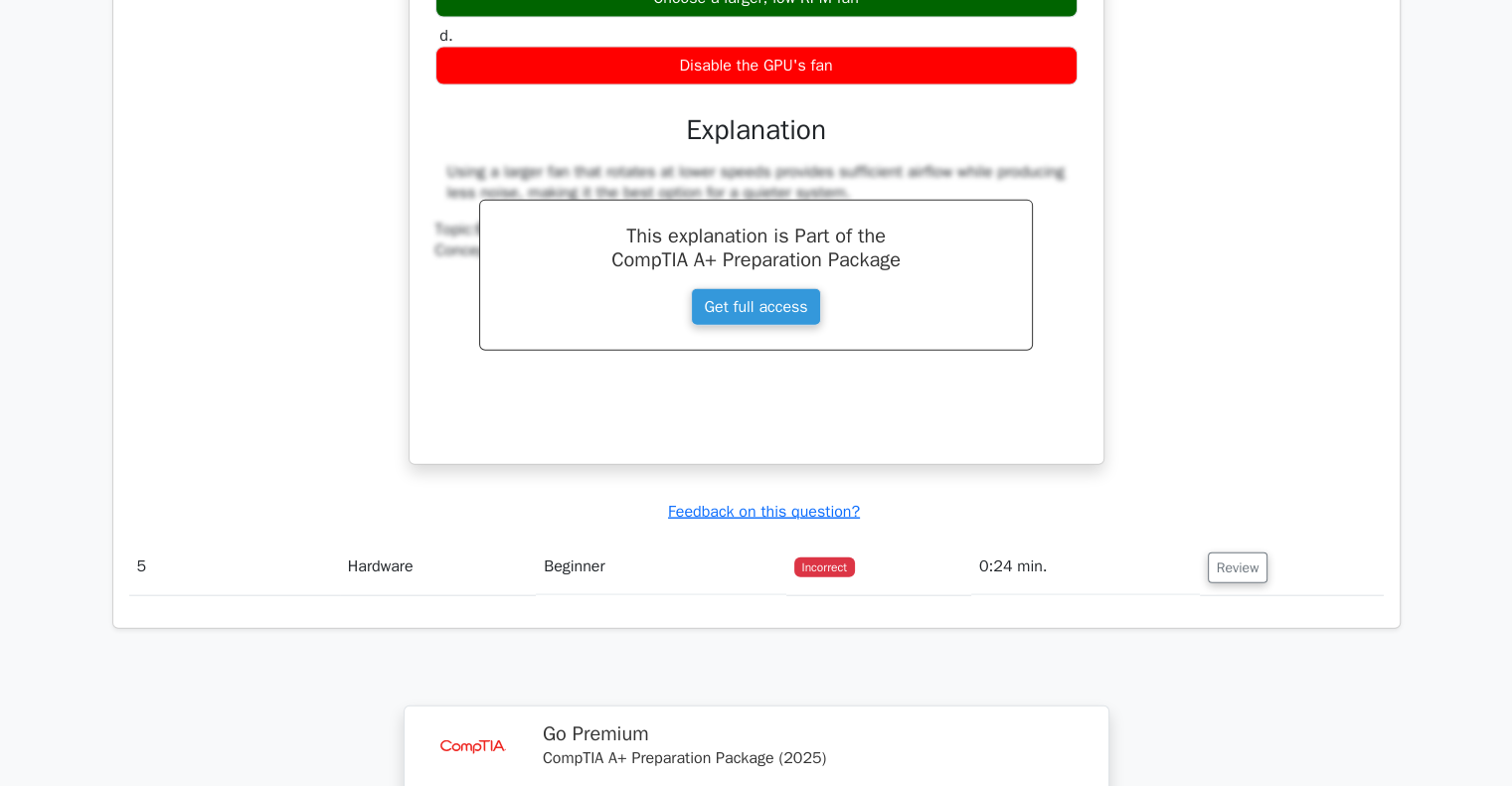 scroll, scrollTop: 4629, scrollLeft: 0, axis: vertical 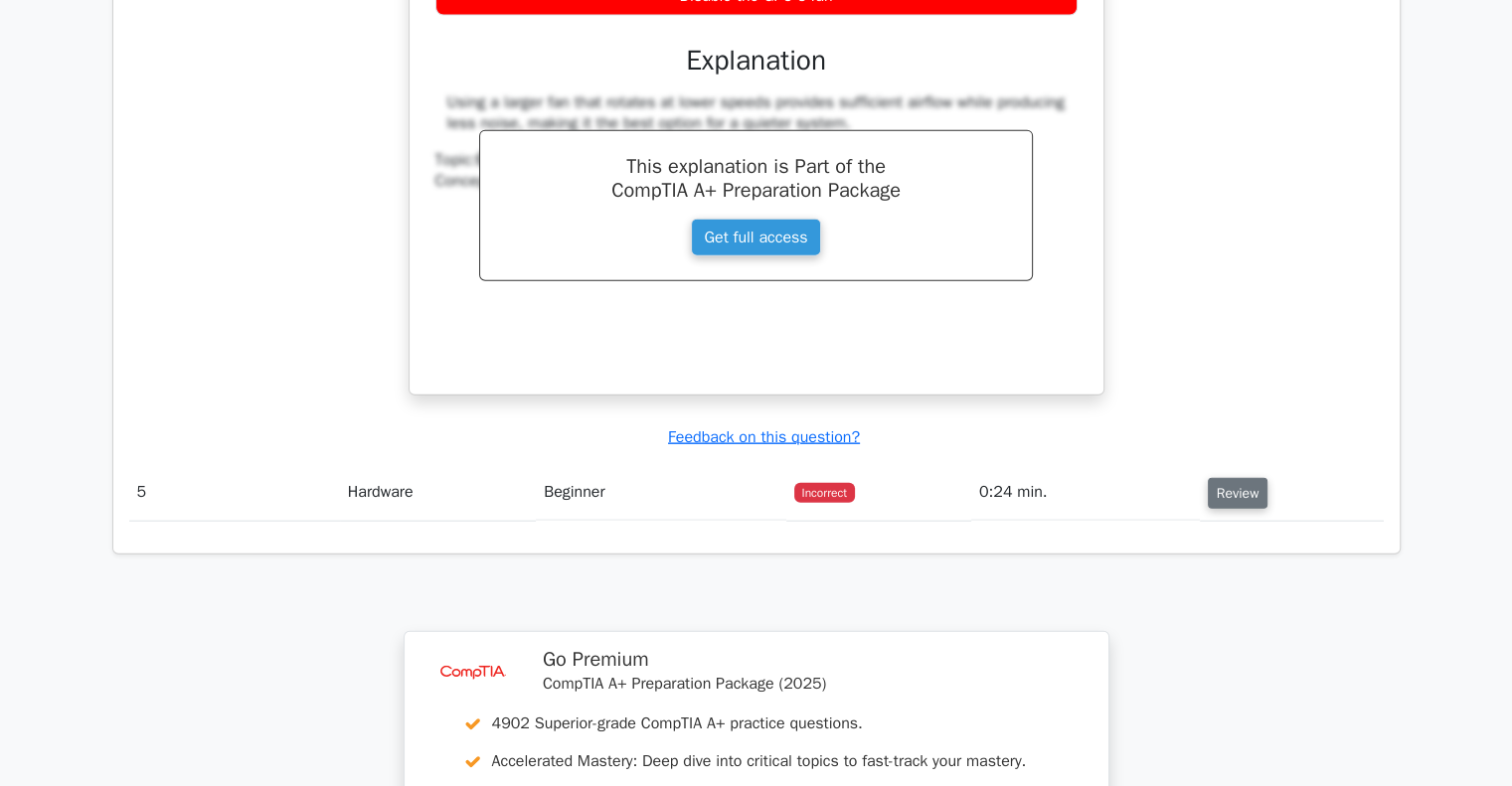 click on "Review" at bounding box center (1238, 493) 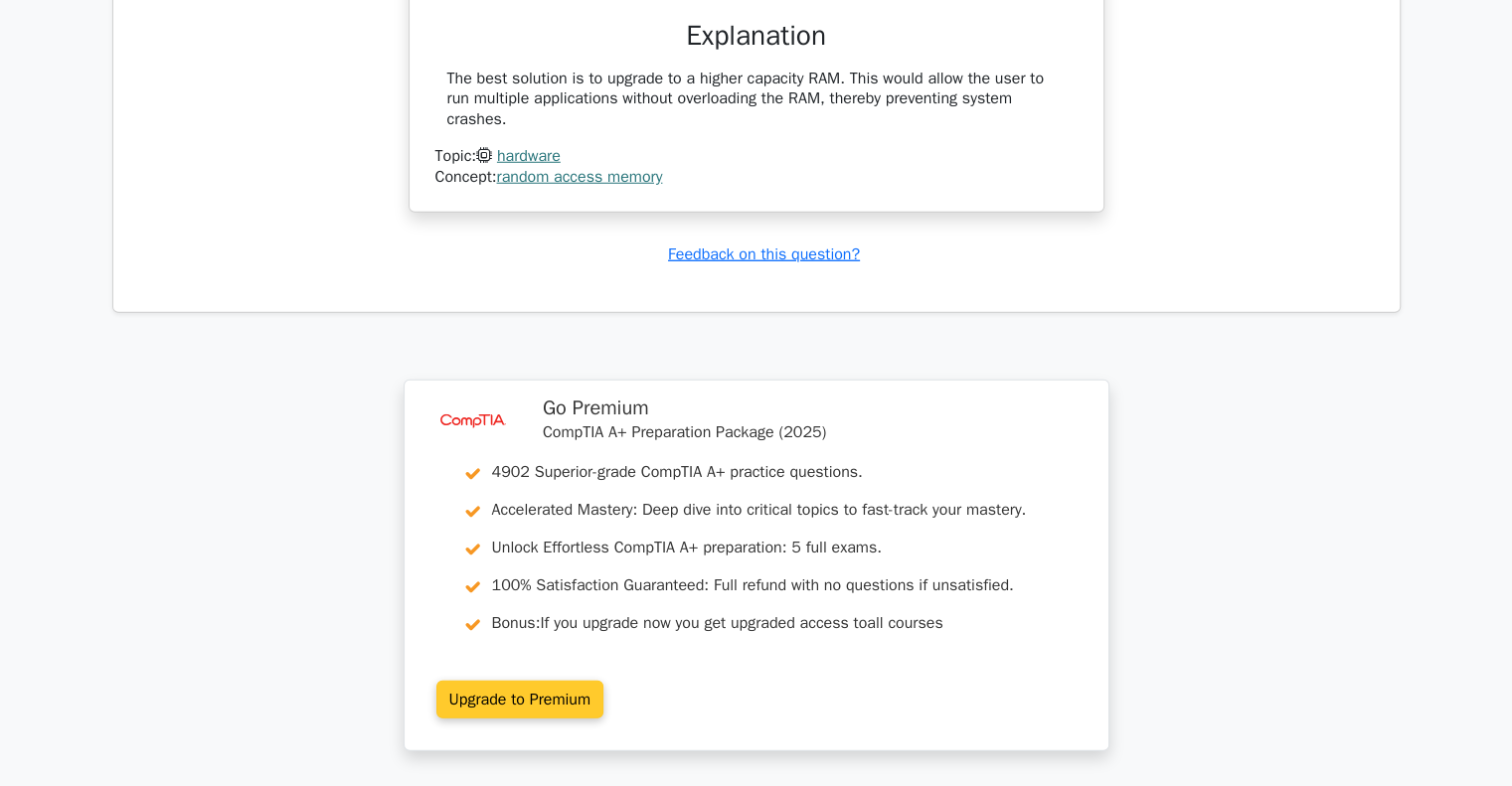 scroll, scrollTop: 5539, scrollLeft: 0, axis: vertical 